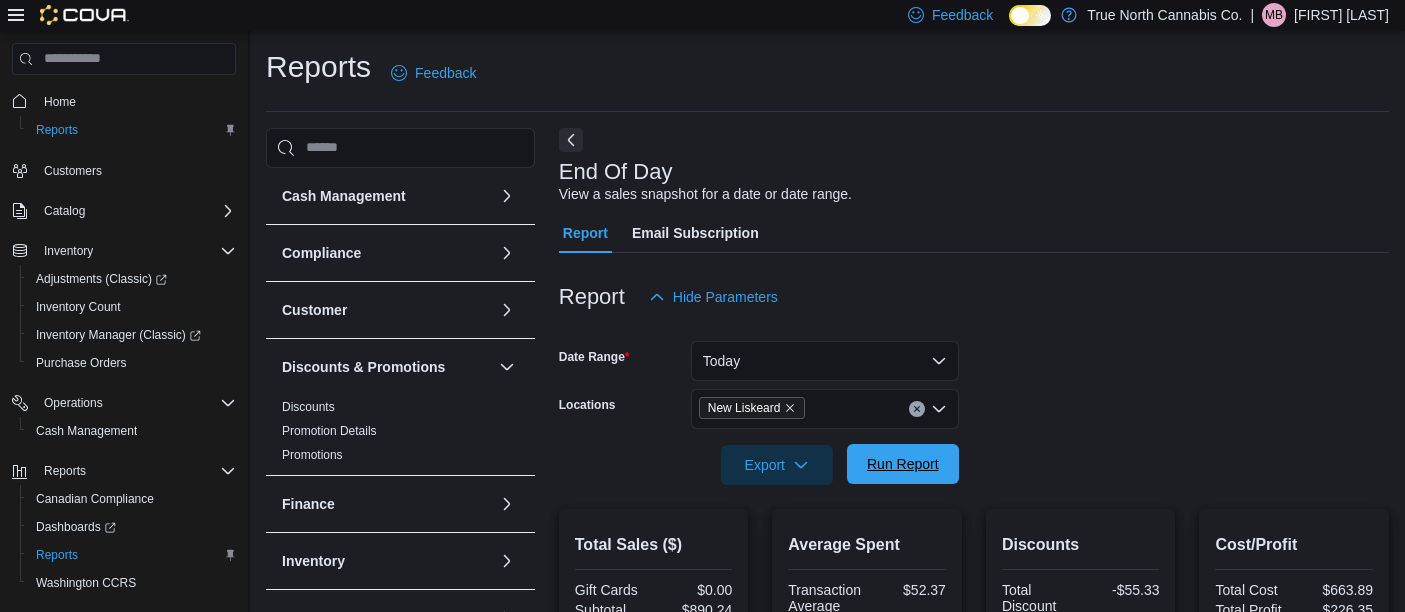 scroll, scrollTop: 0, scrollLeft: 0, axis: both 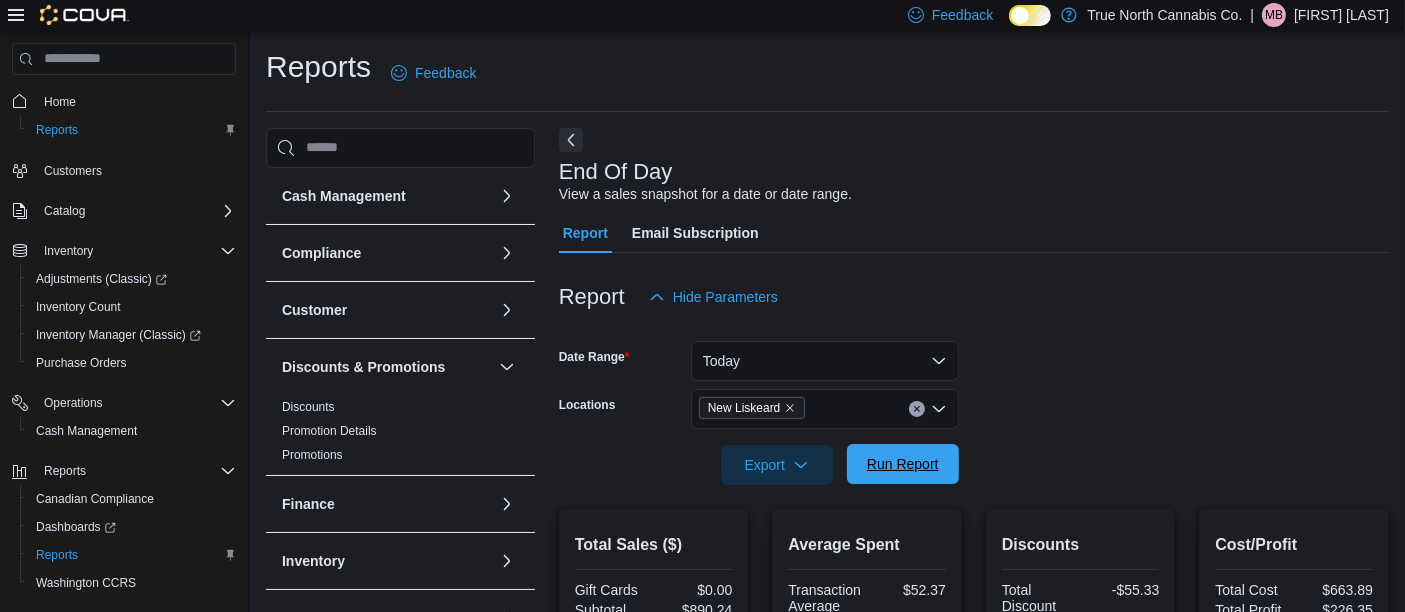 click on "Run Report" at bounding box center (903, 464) 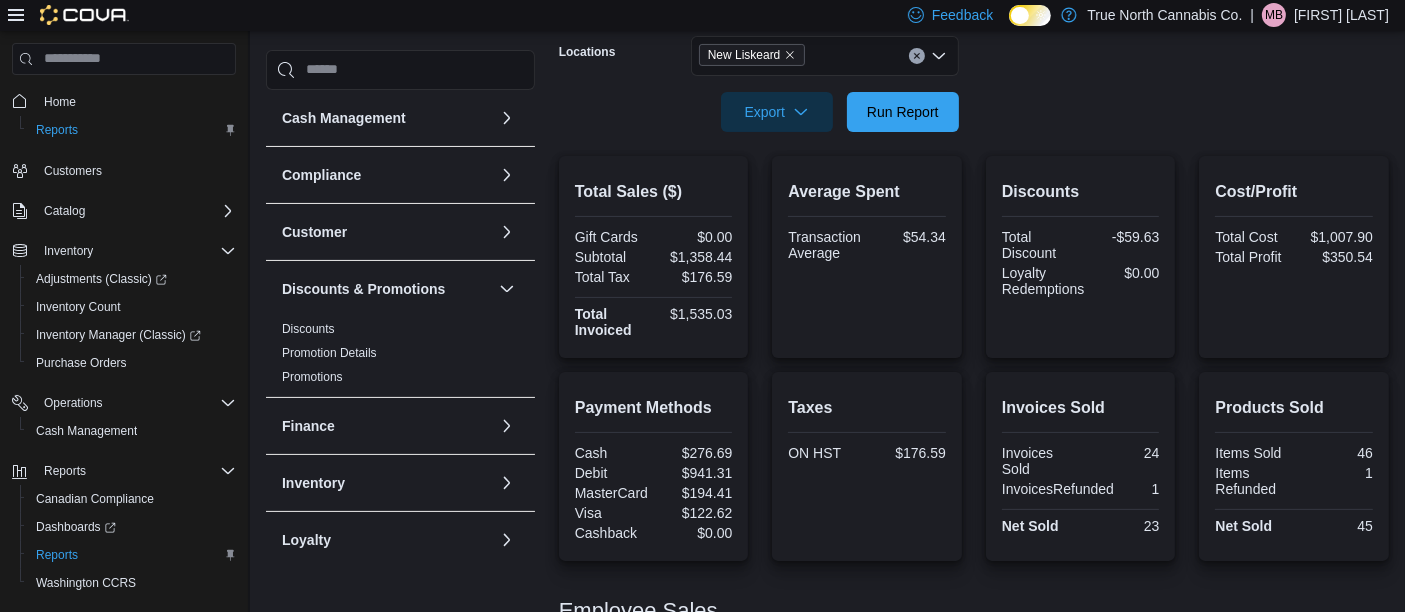 scroll, scrollTop: 0, scrollLeft: 0, axis: both 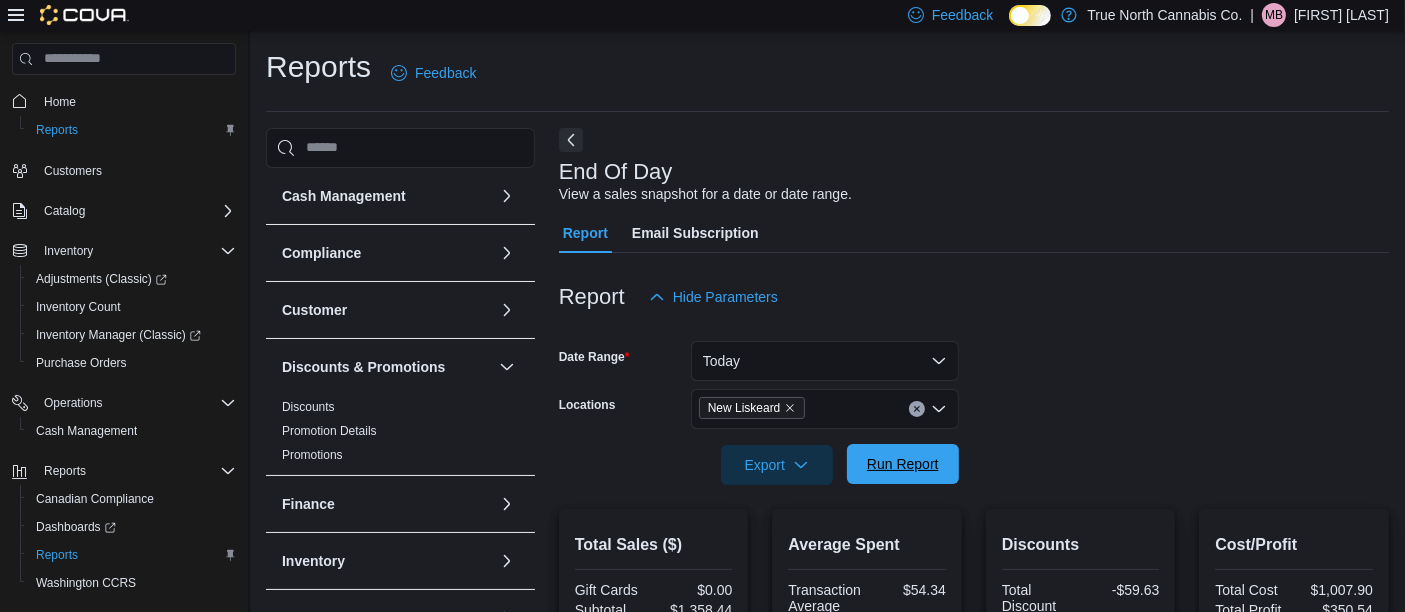click on "Run Report" at bounding box center (903, 464) 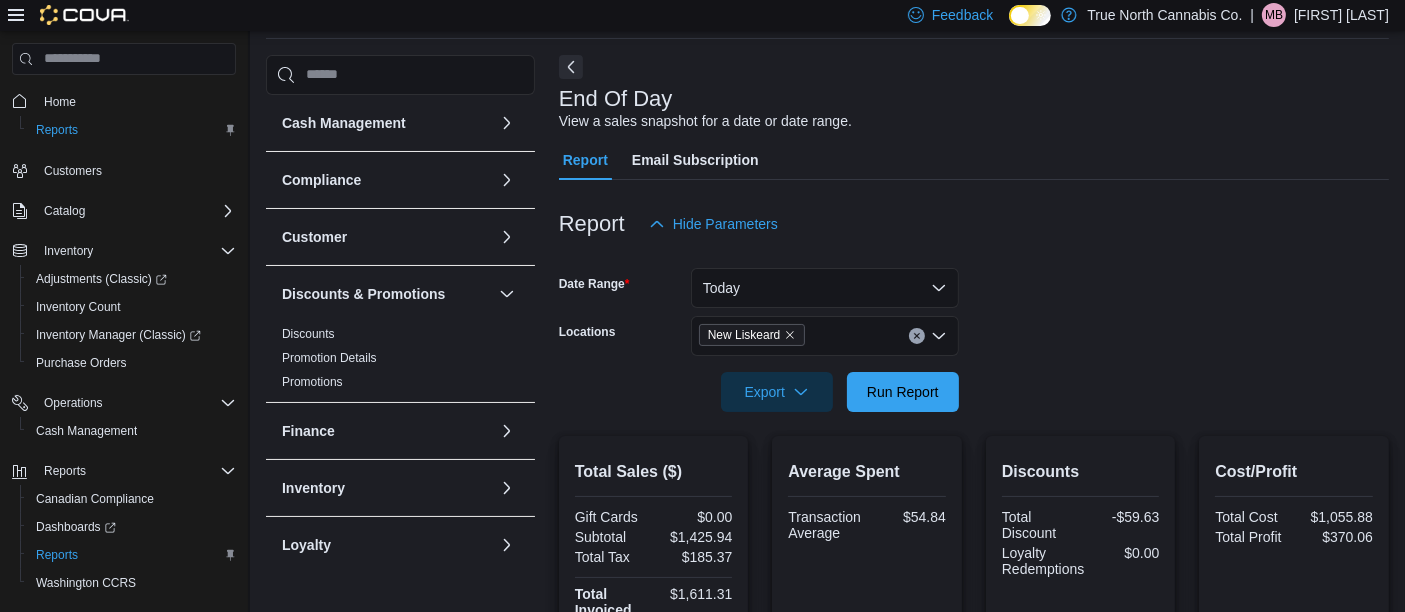 scroll, scrollTop: 0, scrollLeft: 0, axis: both 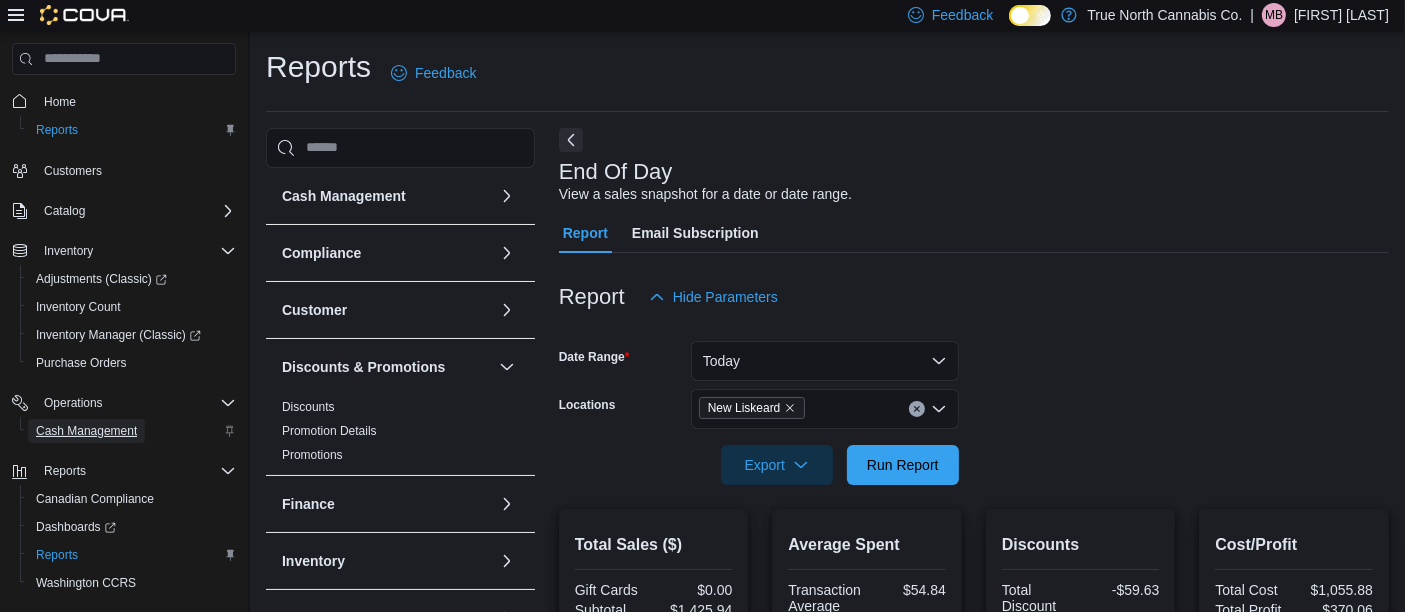 click on "Cash Management" at bounding box center (86, 431) 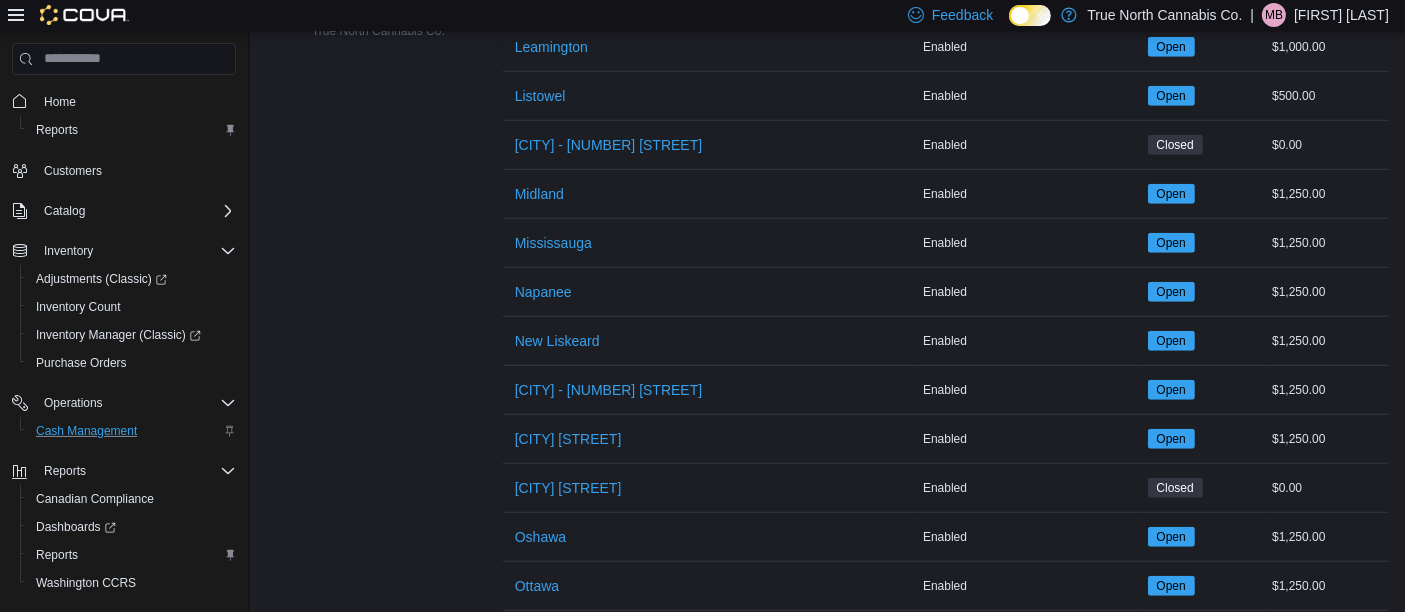 scroll, scrollTop: 1511, scrollLeft: 0, axis: vertical 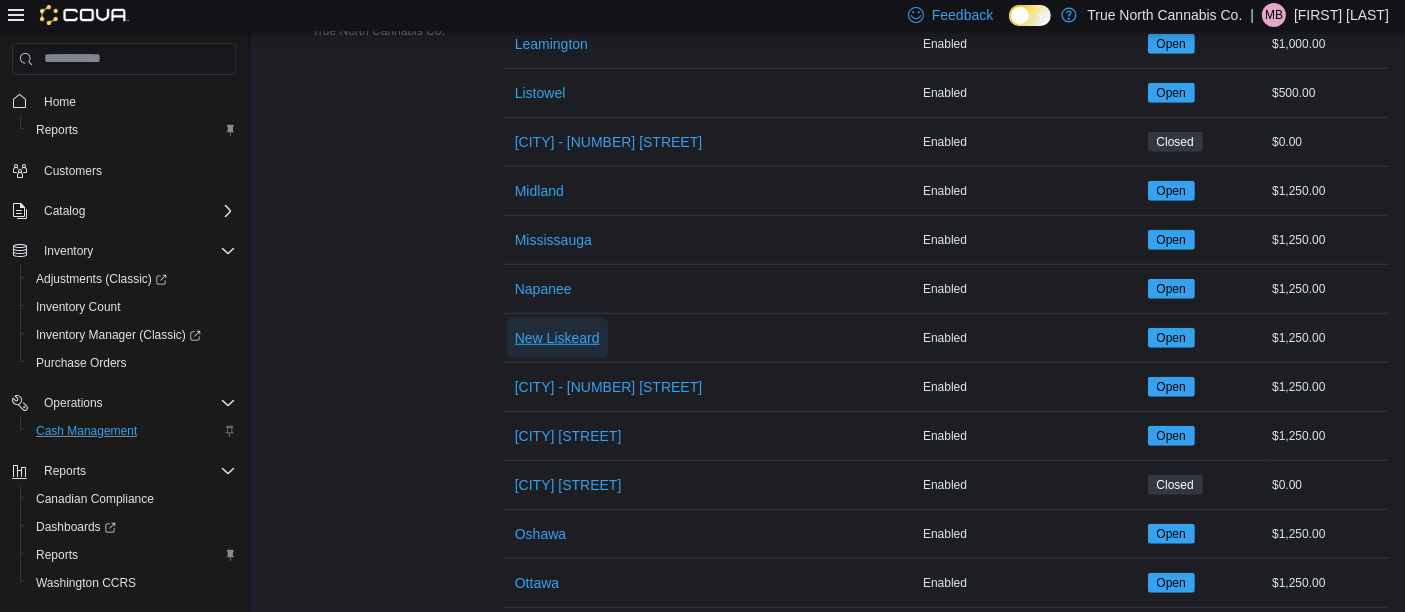 click on "New Liskeard" at bounding box center (557, 338) 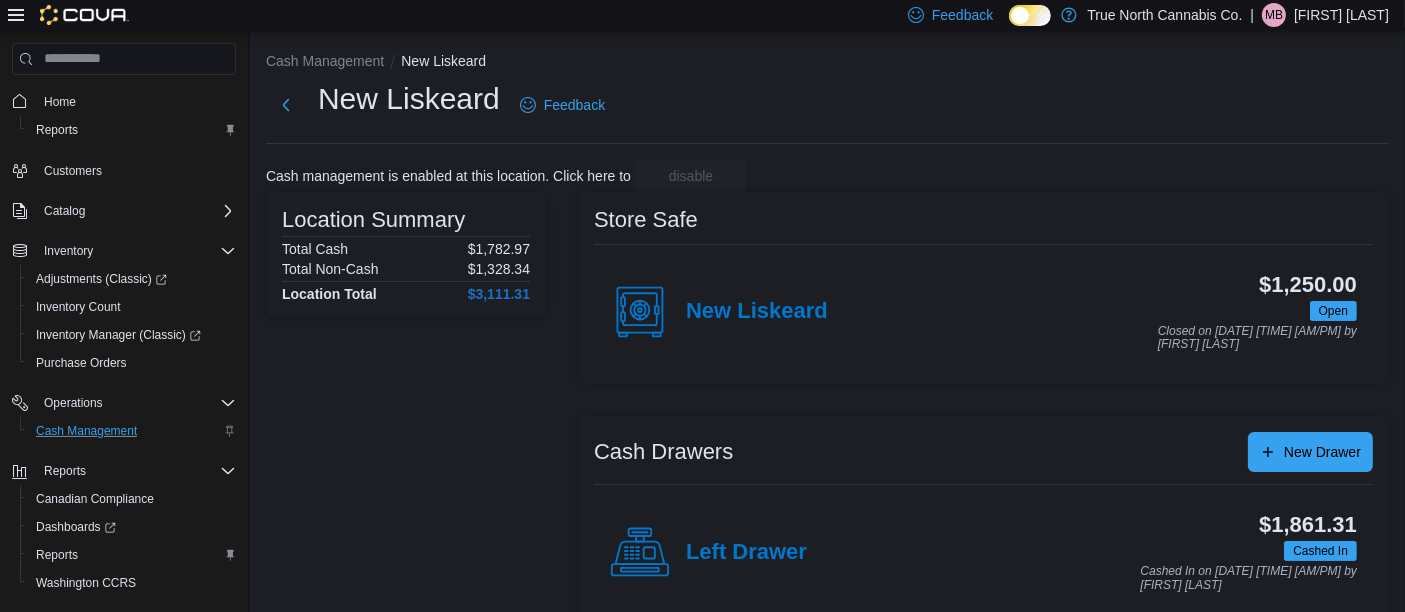 scroll, scrollTop: 141, scrollLeft: 0, axis: vertical 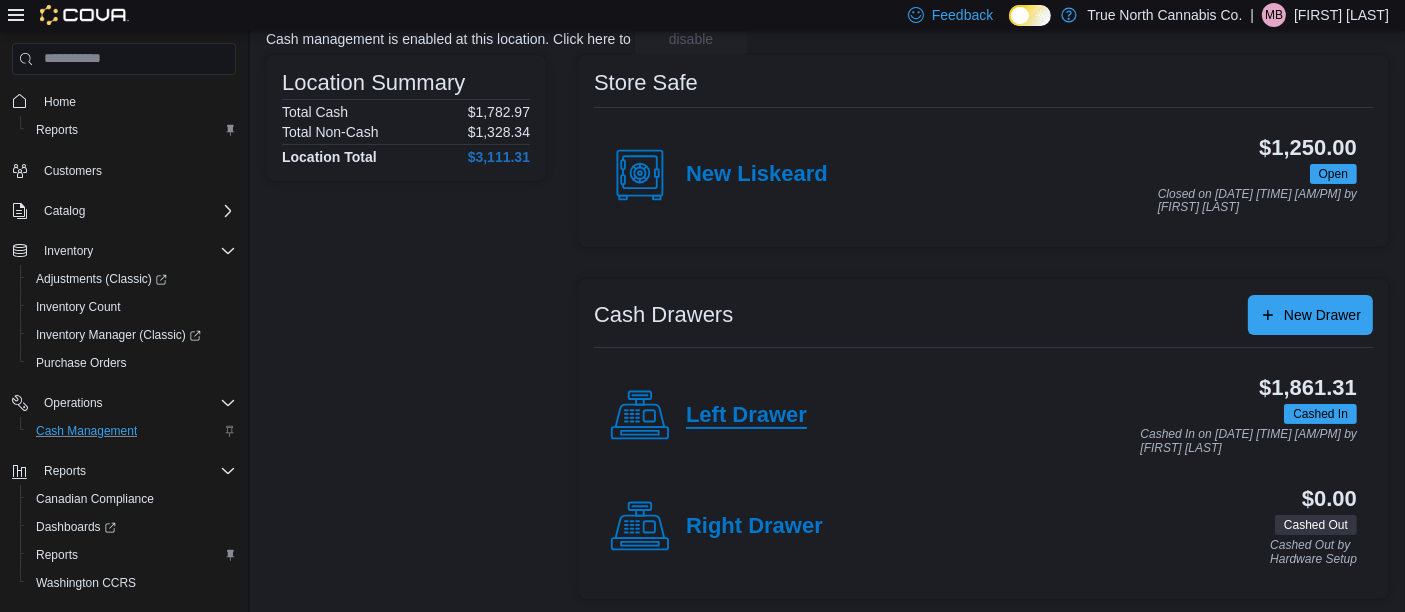 click on "Left Drawer" at bounding box center [746, 416] 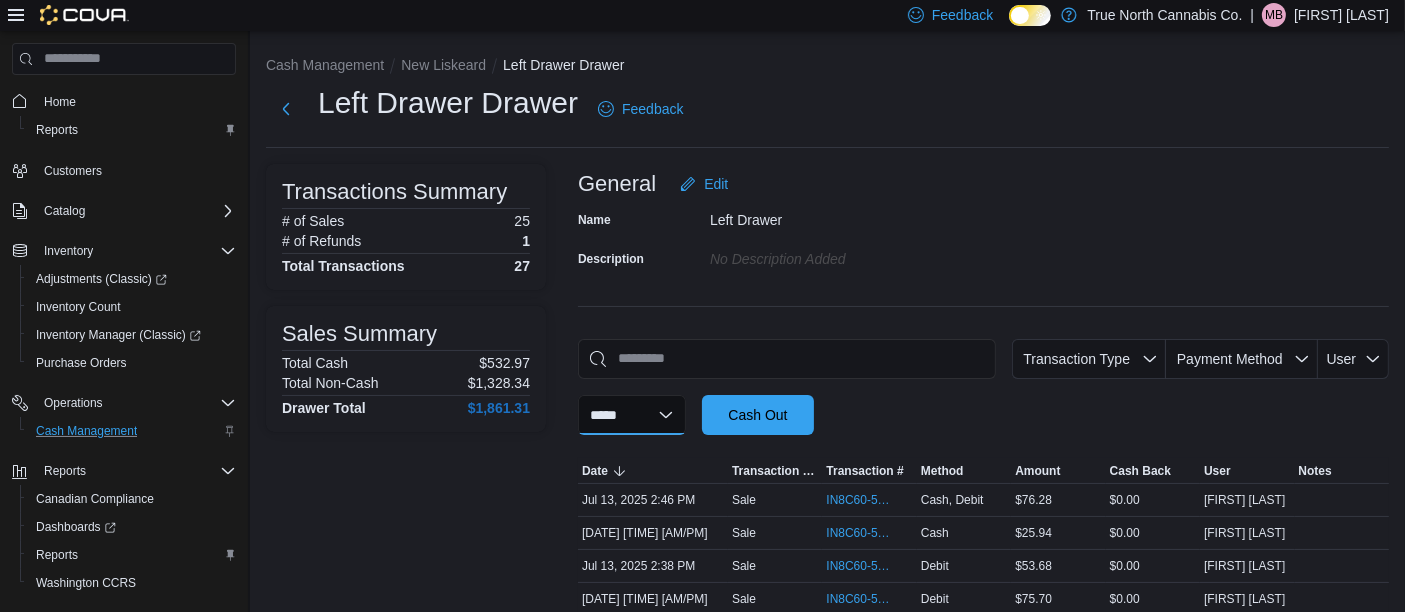 click on "**********" at bounding box center (632, 415) 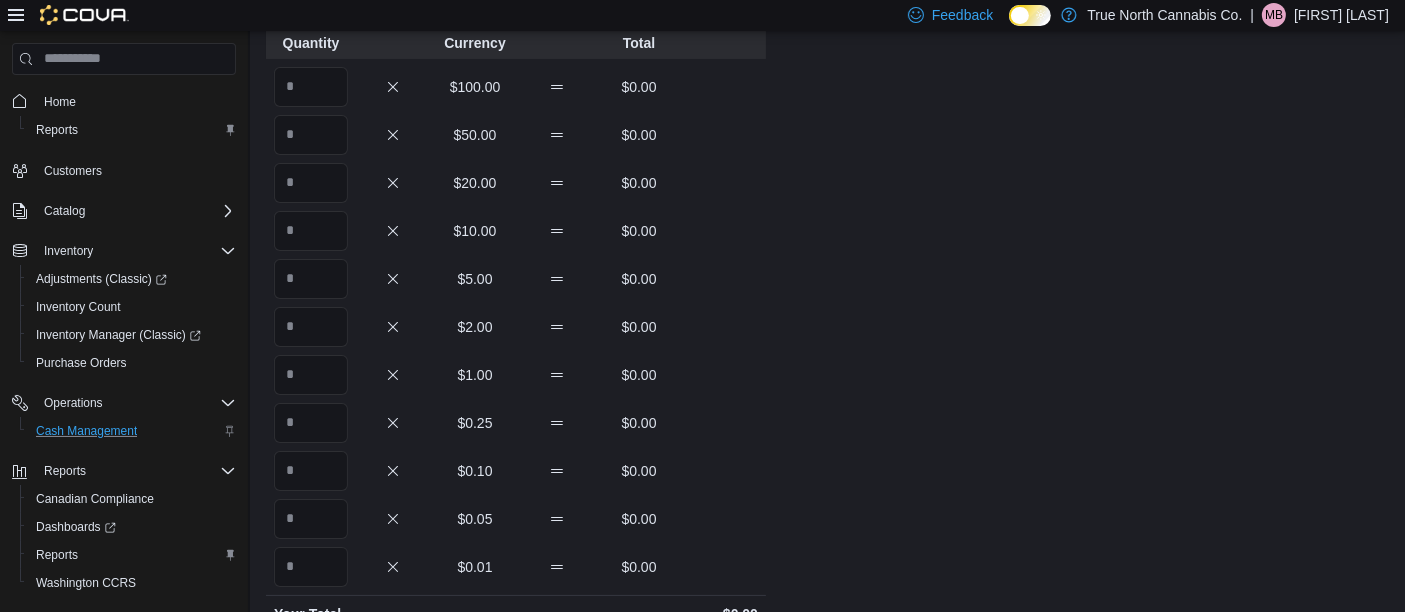 scroll, scrollTop: 148, scrollLeft: 0, axis: vertical 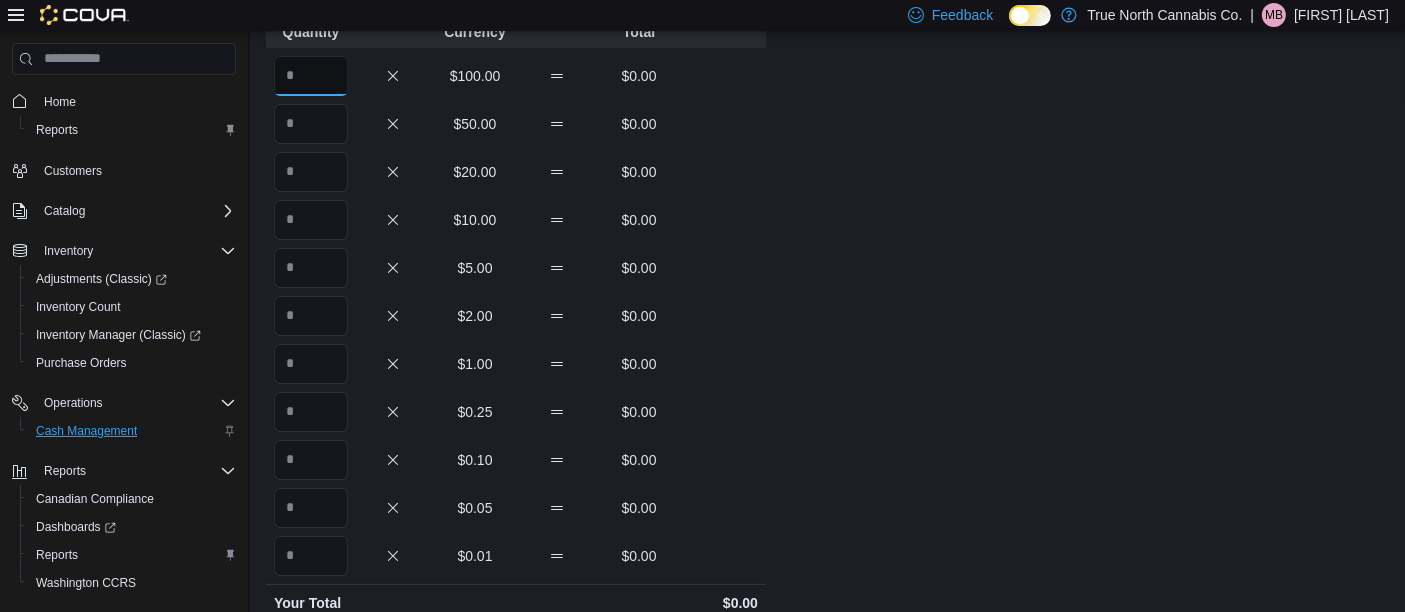 click at bounding box center (311, 76) 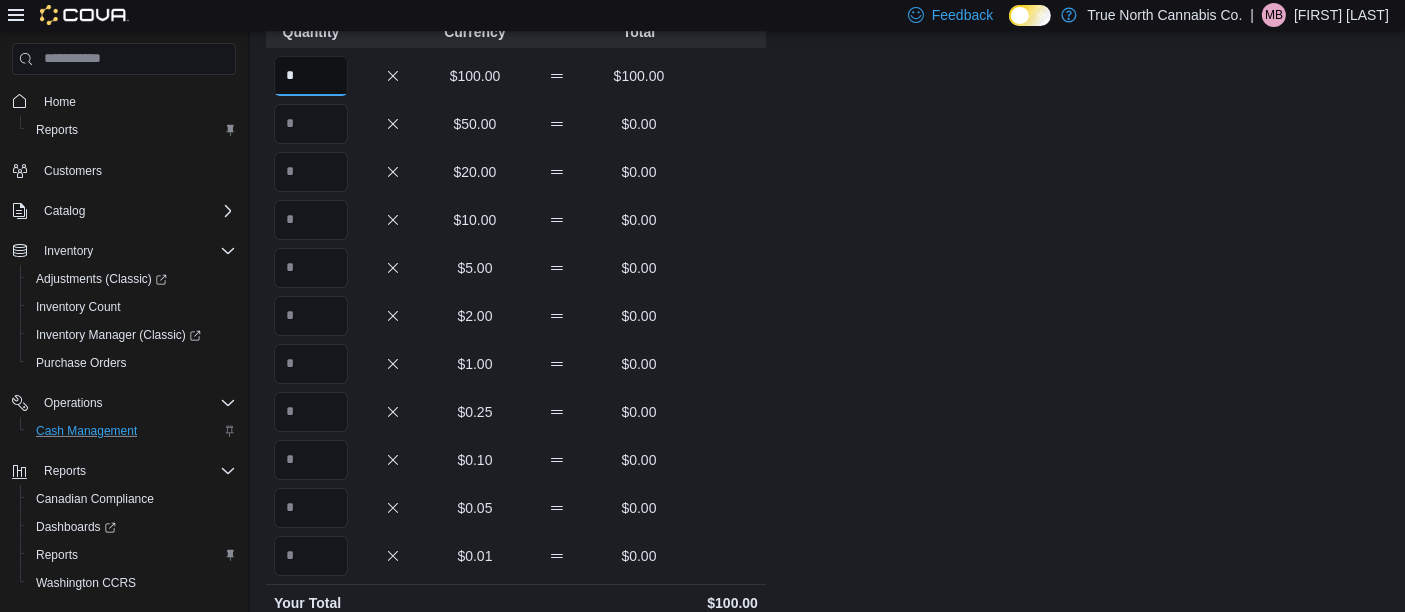 type on "*" 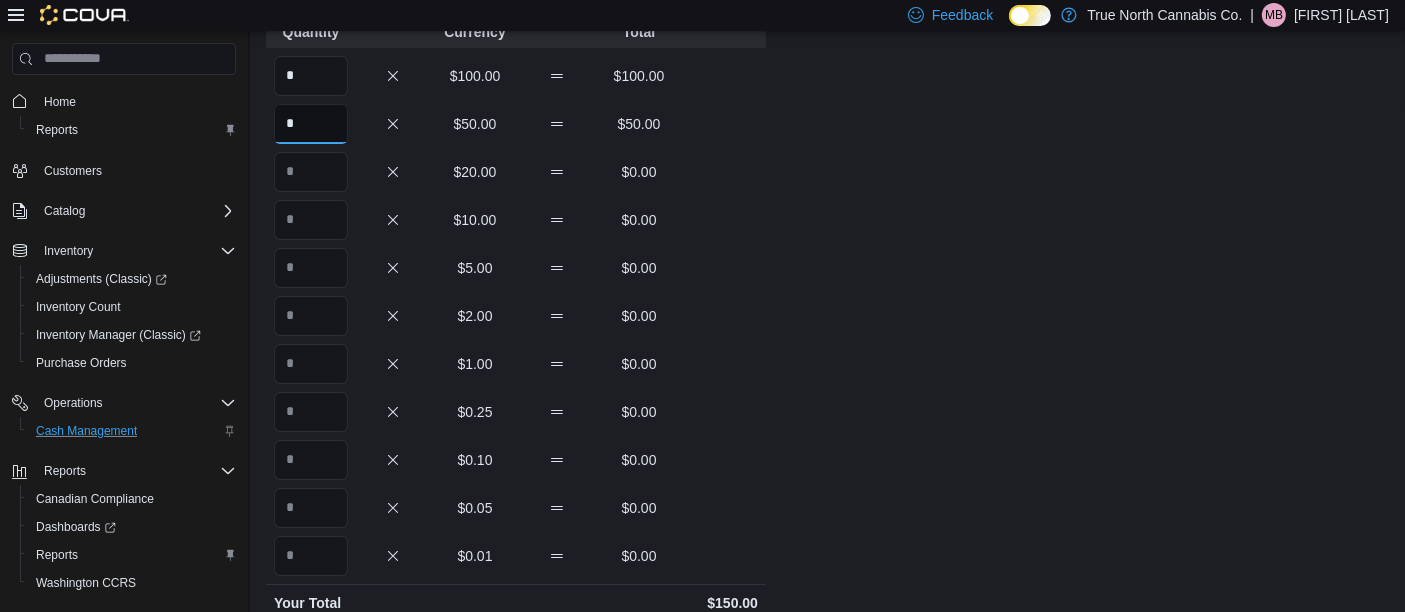 type on "*" 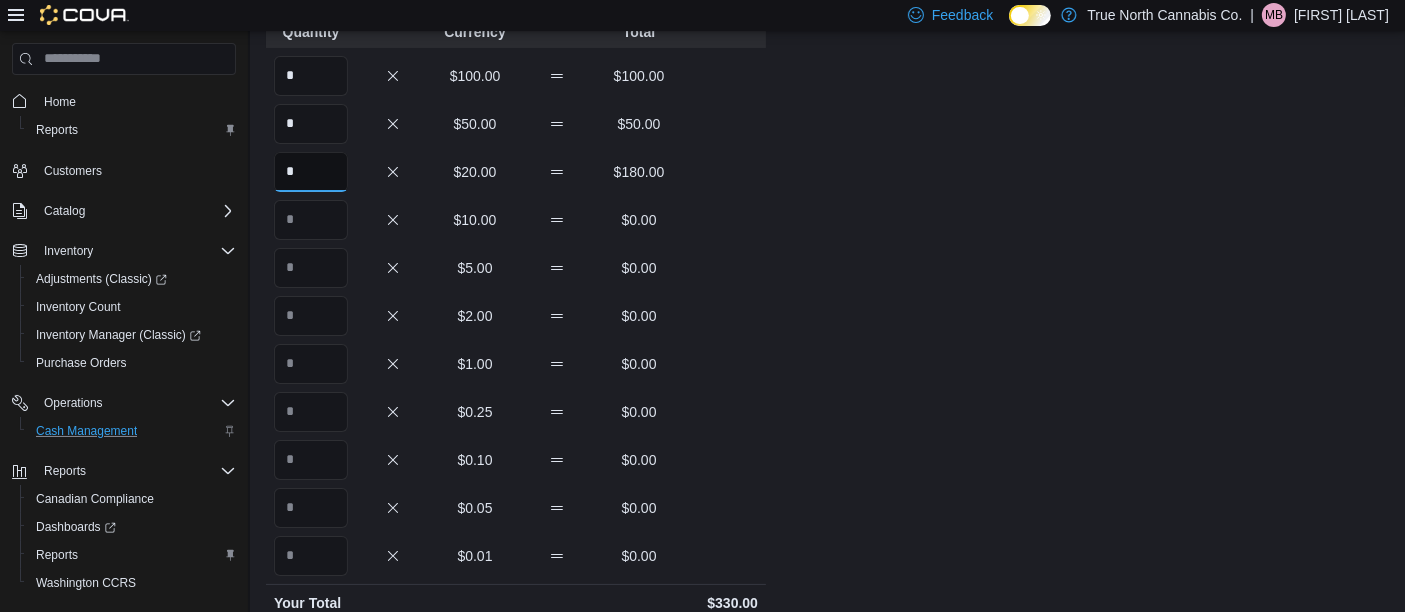 type on "*" 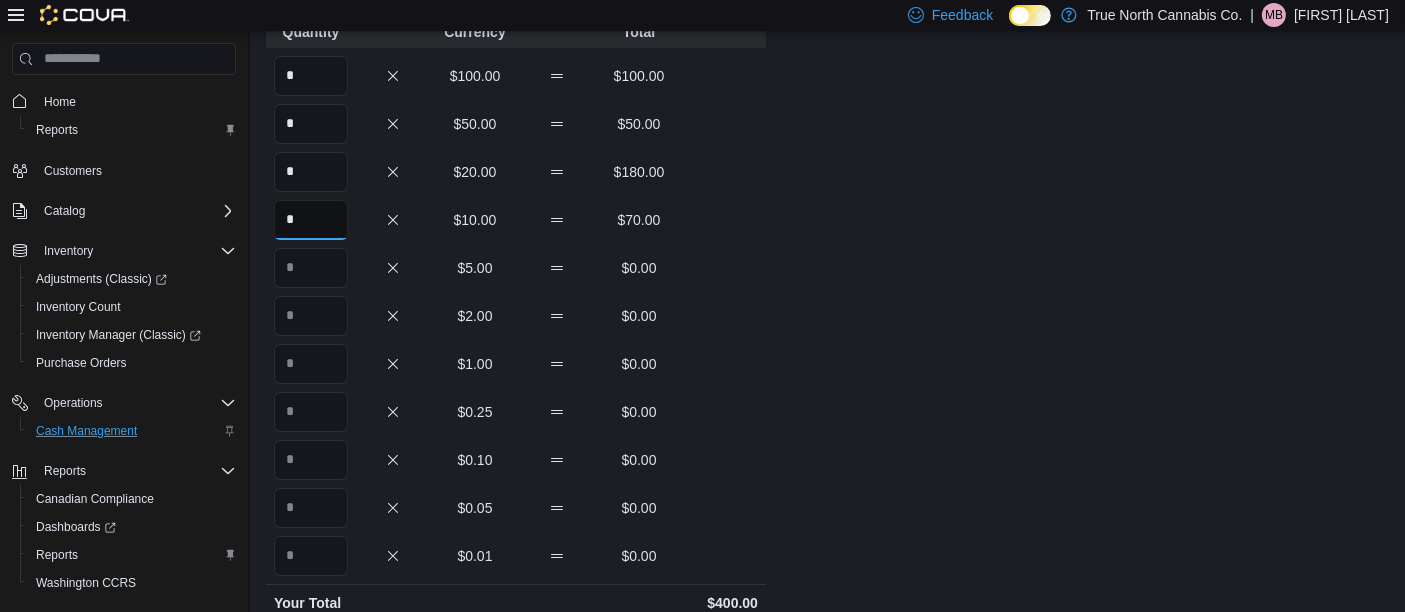 type on "*" 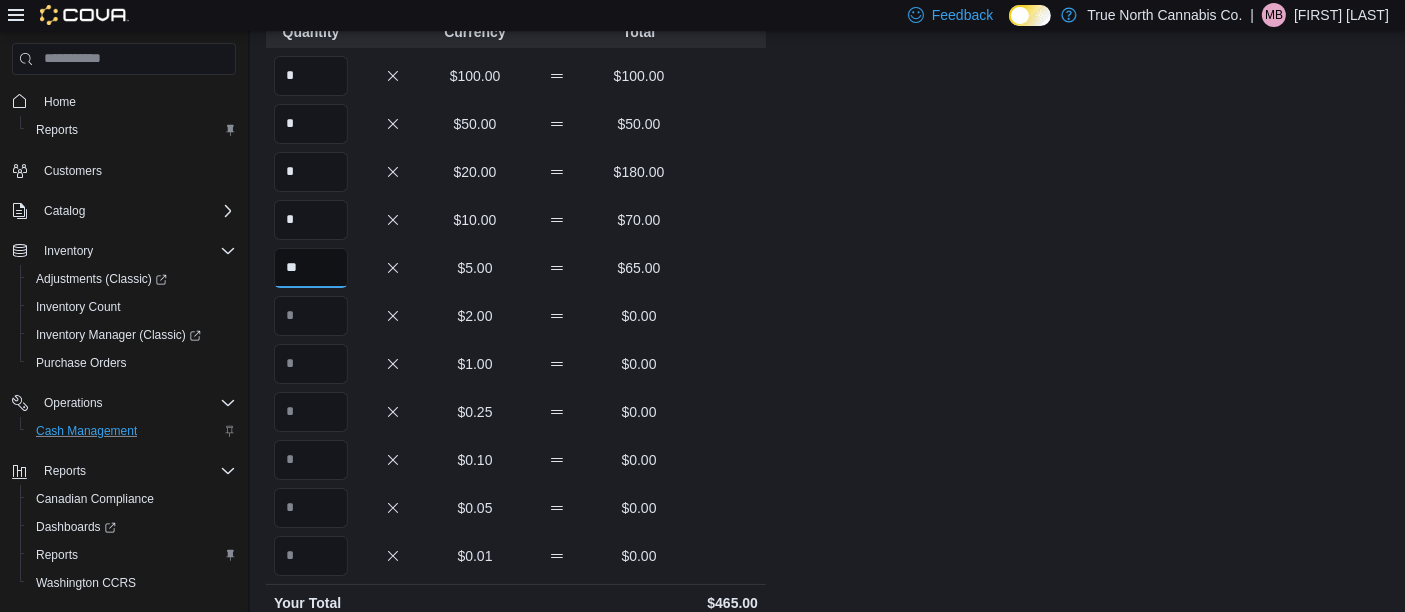 type on "**" 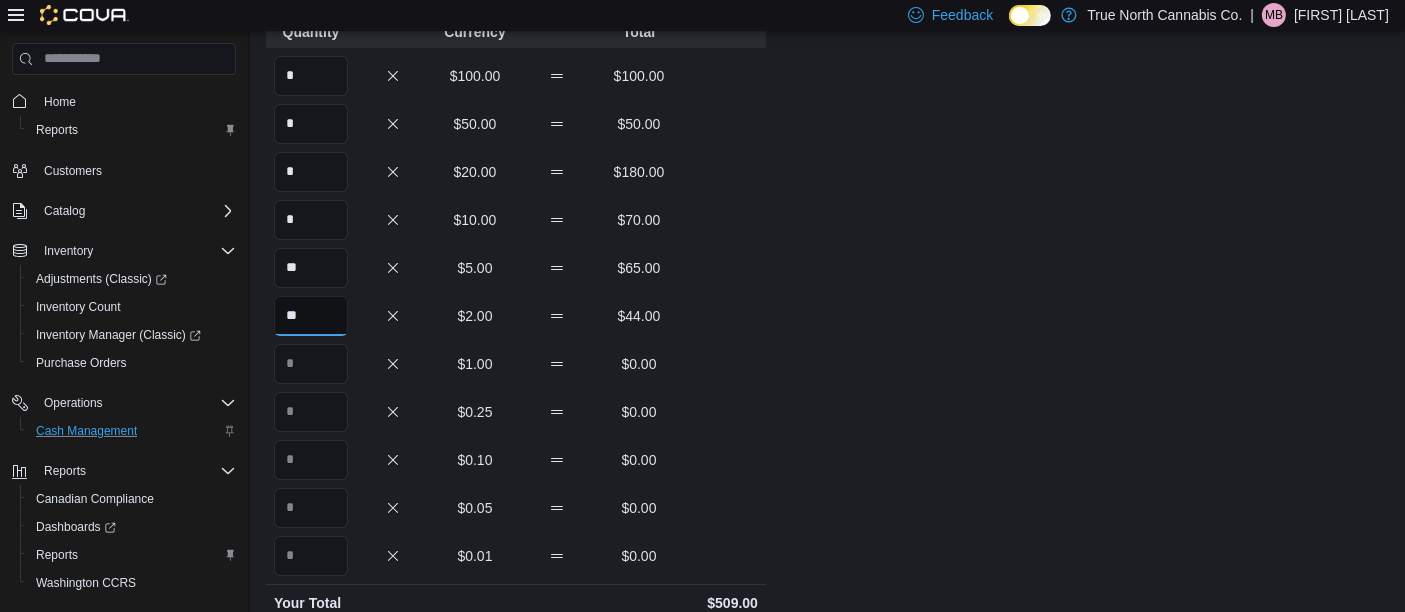 type on "**" 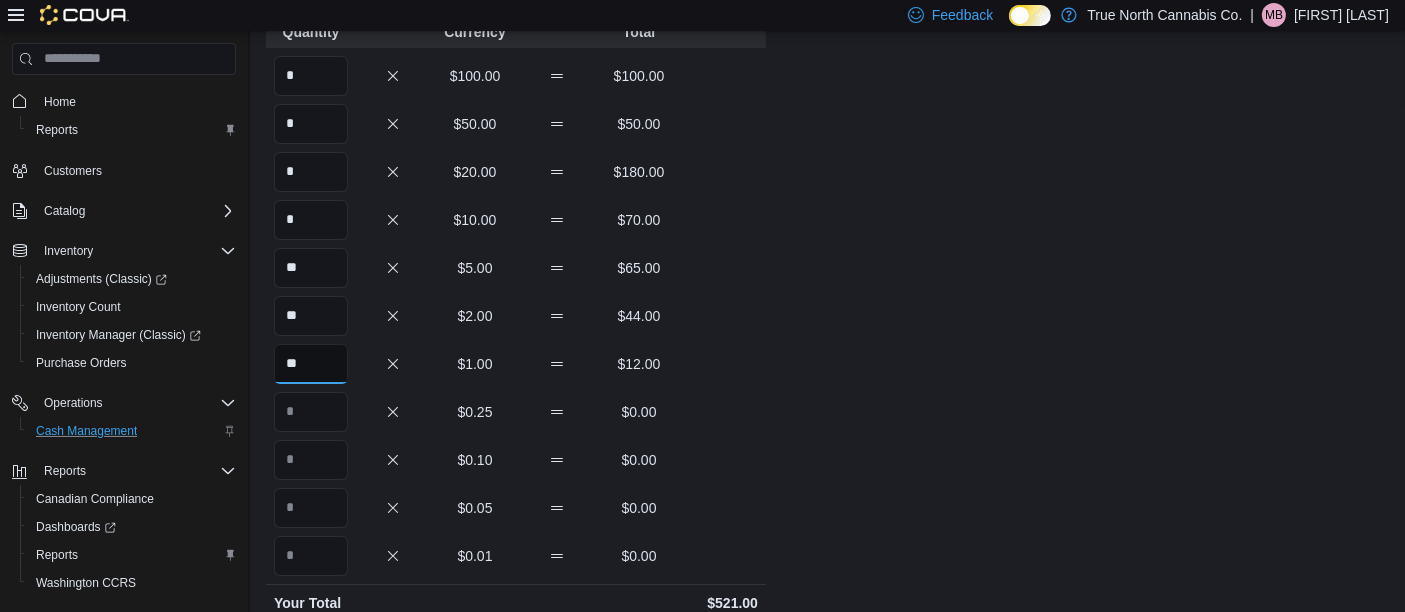 type on "**" 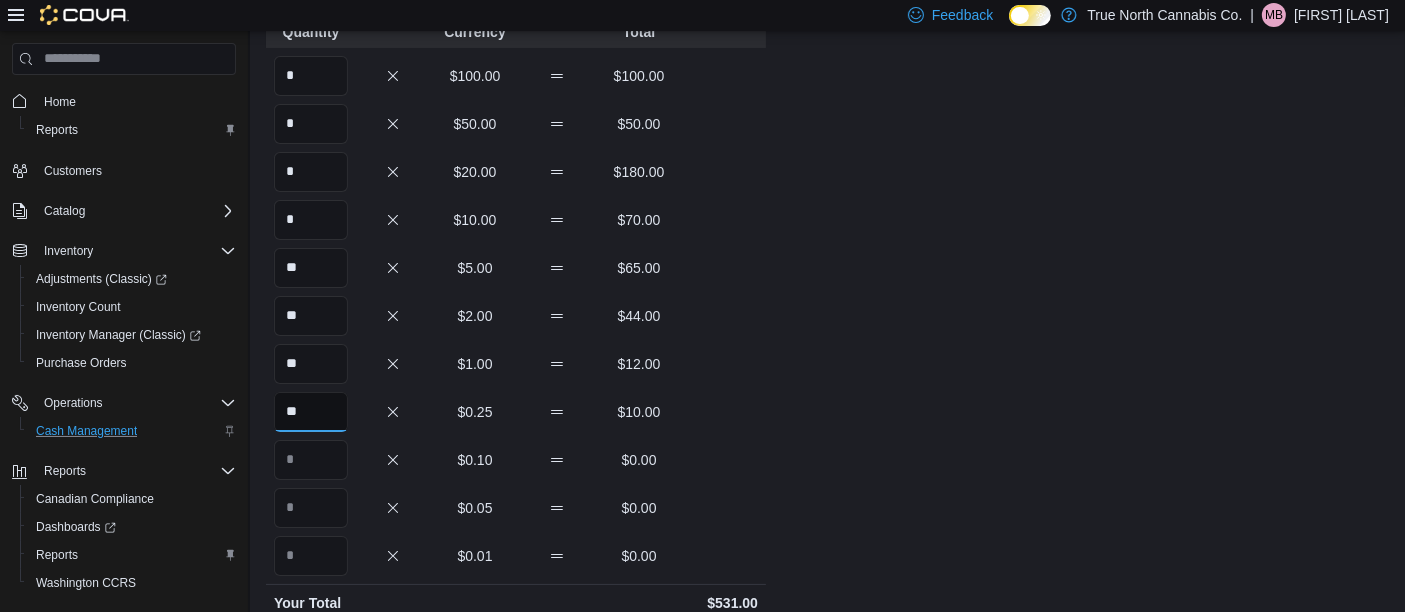 type on "**" 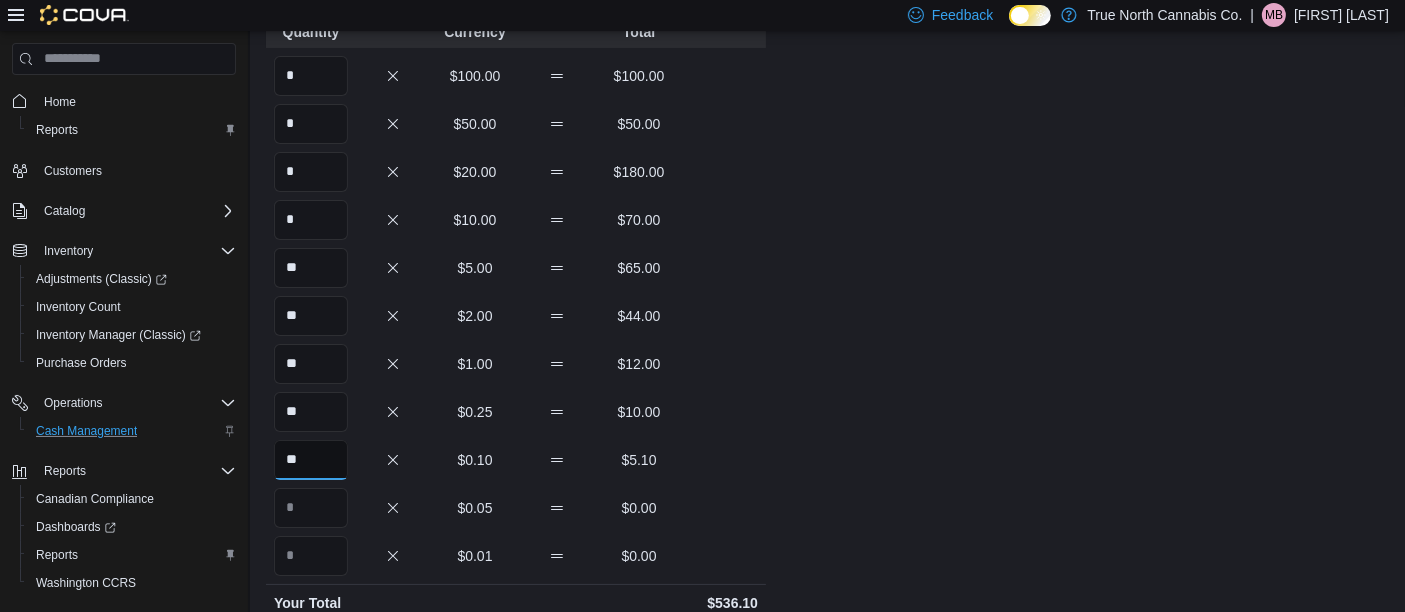 type on "**" 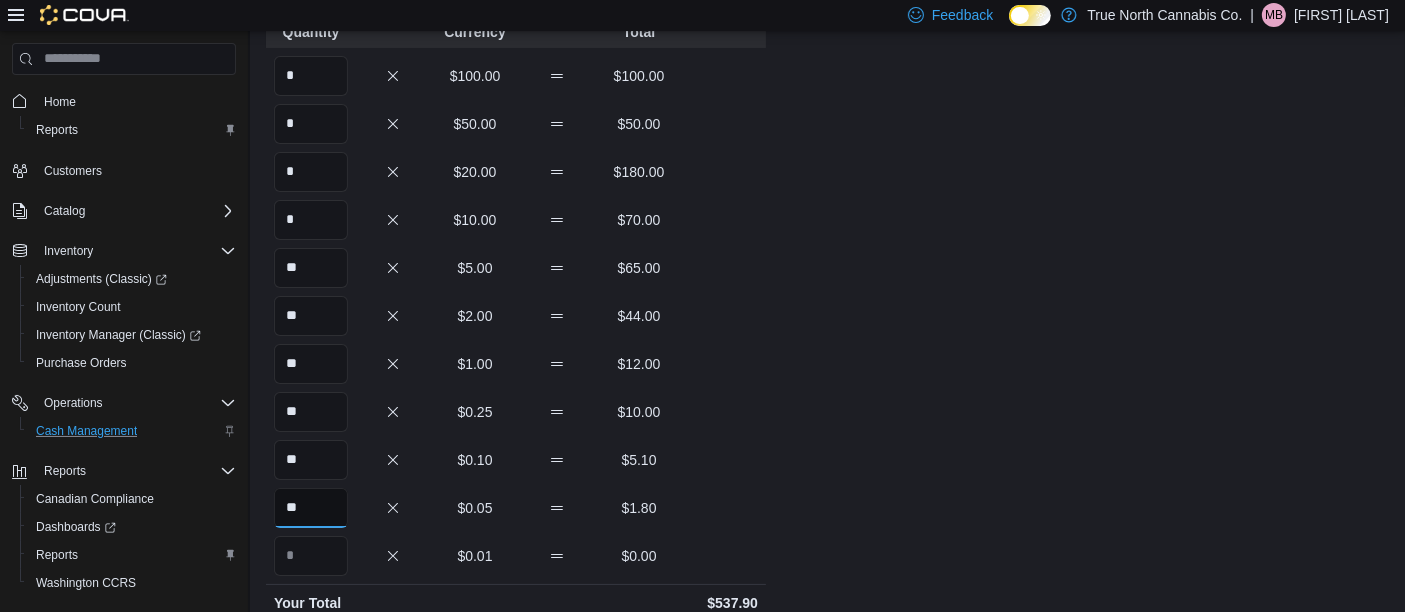 type on "**" 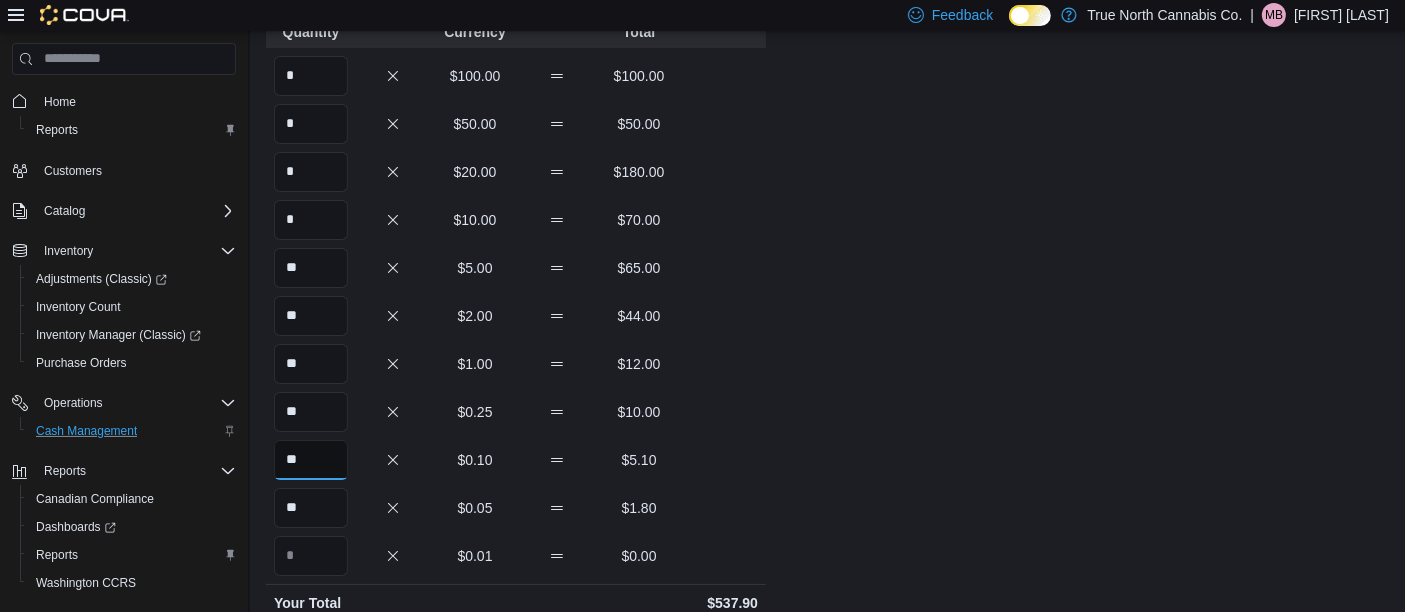 click on "**" at bounding box center [311, 460] 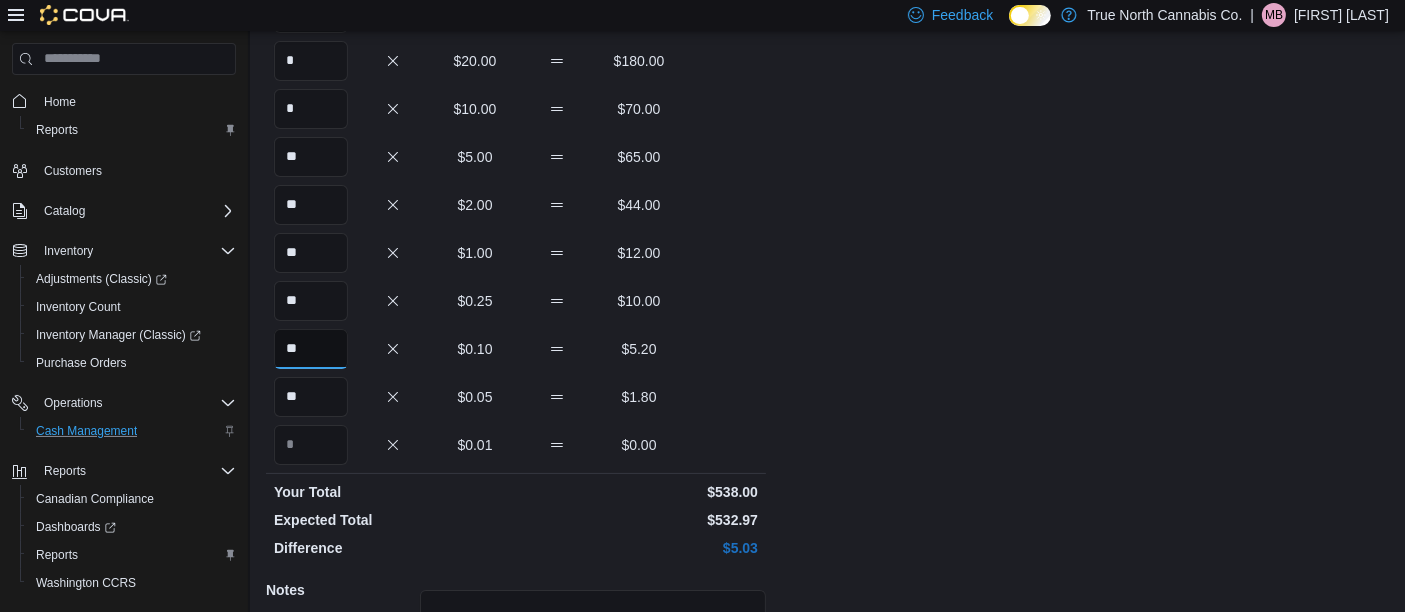 scroll, scrollTop: 266, scrollLeft: 0, axis: vertical 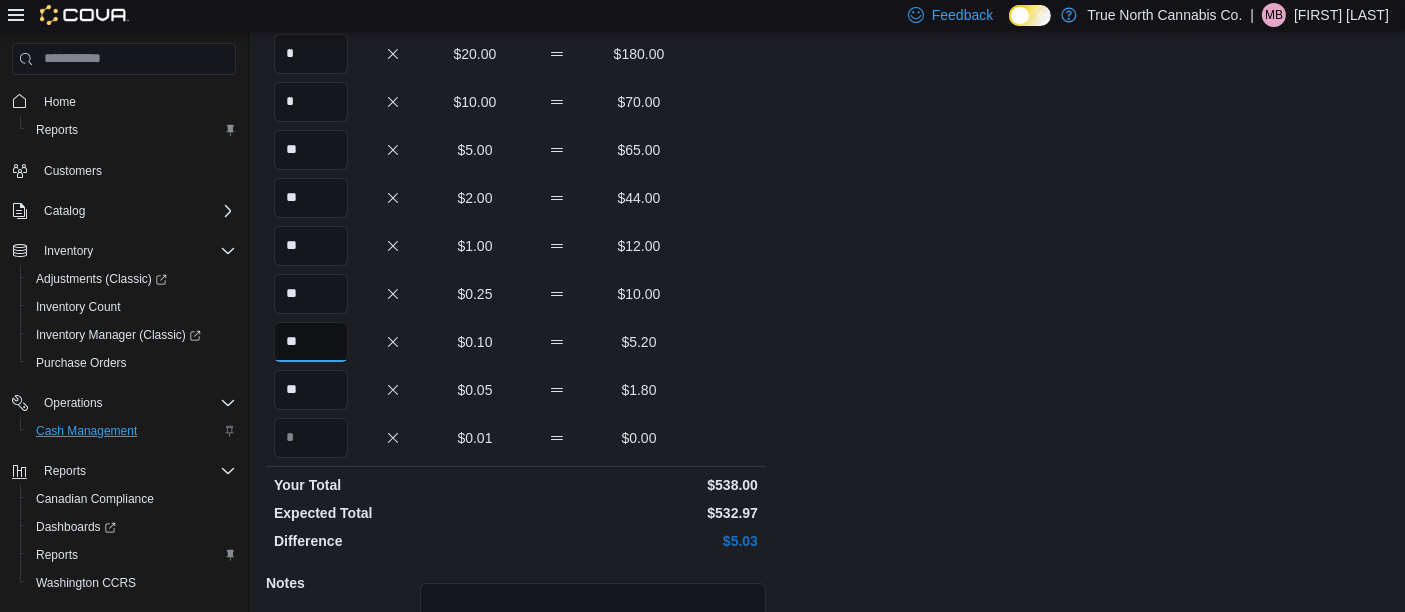 type on "**" 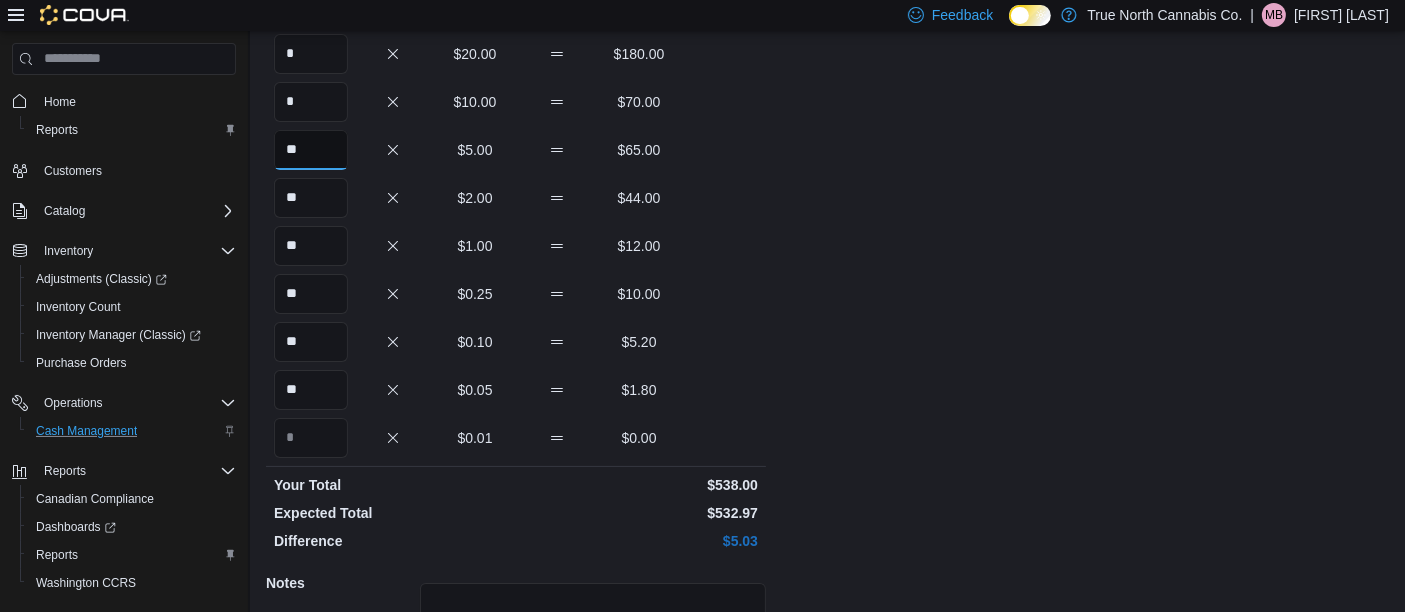 click on "**" at bounding box center (311, 150) 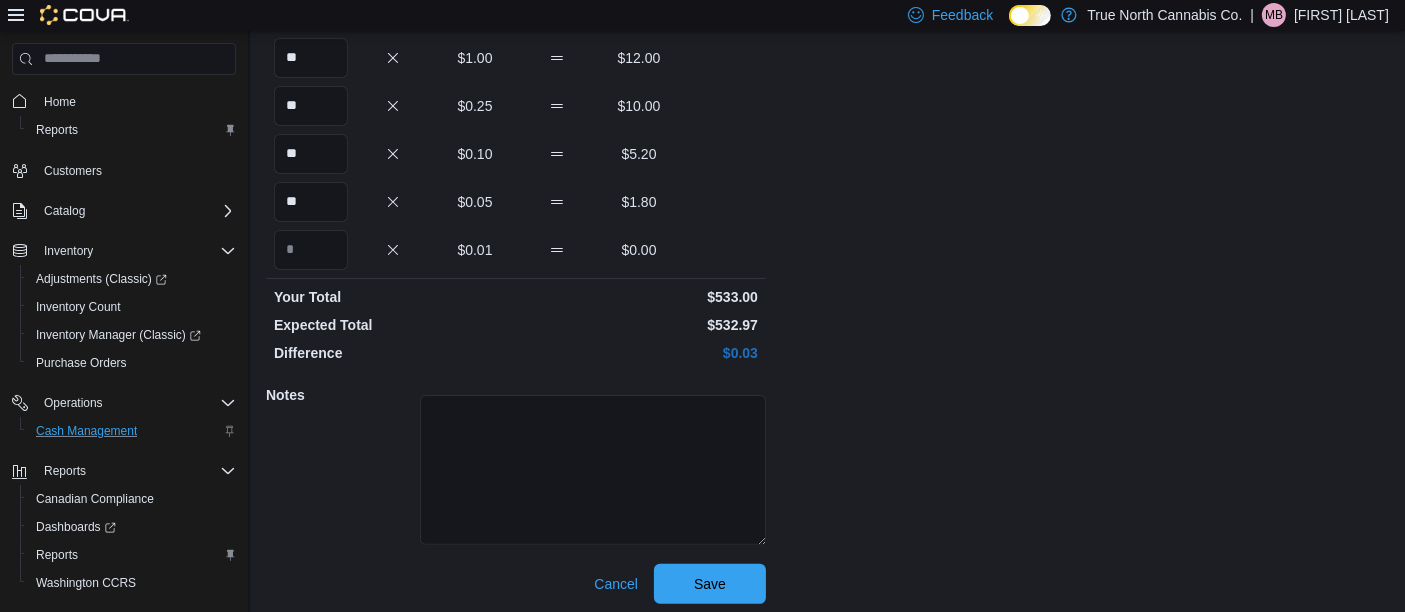 scroll, scrollTop: 460, scrollLeft: 0, axis: vertical 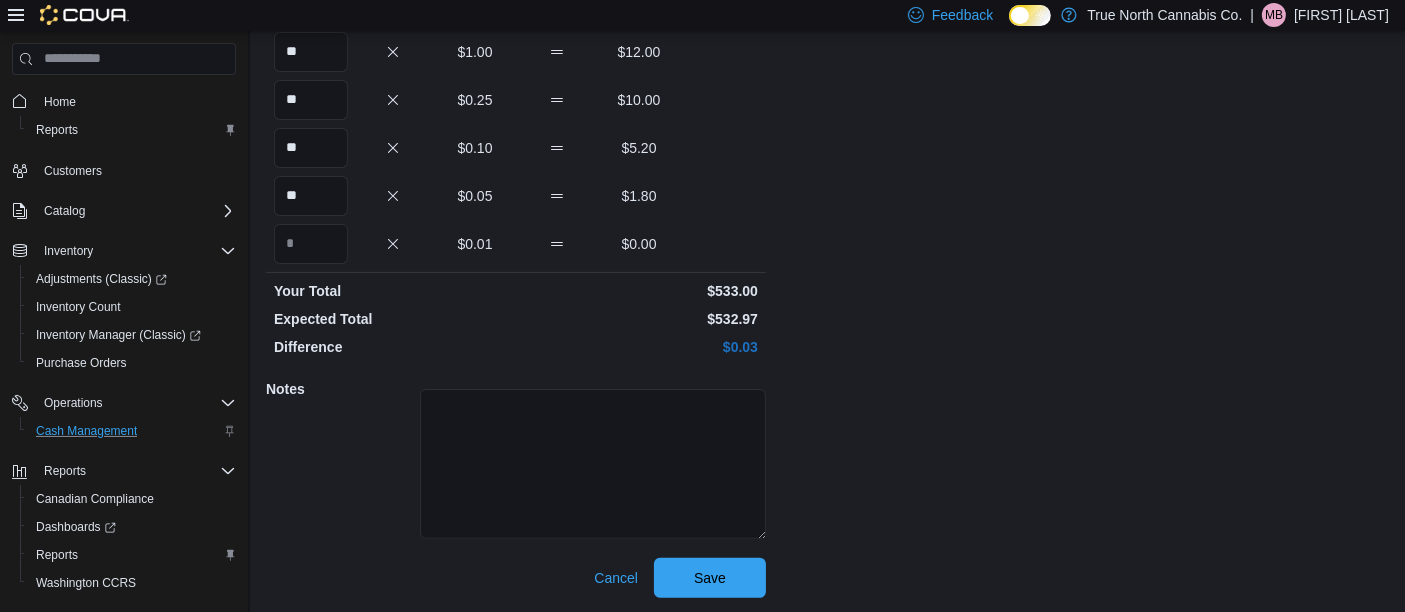 type on "**" 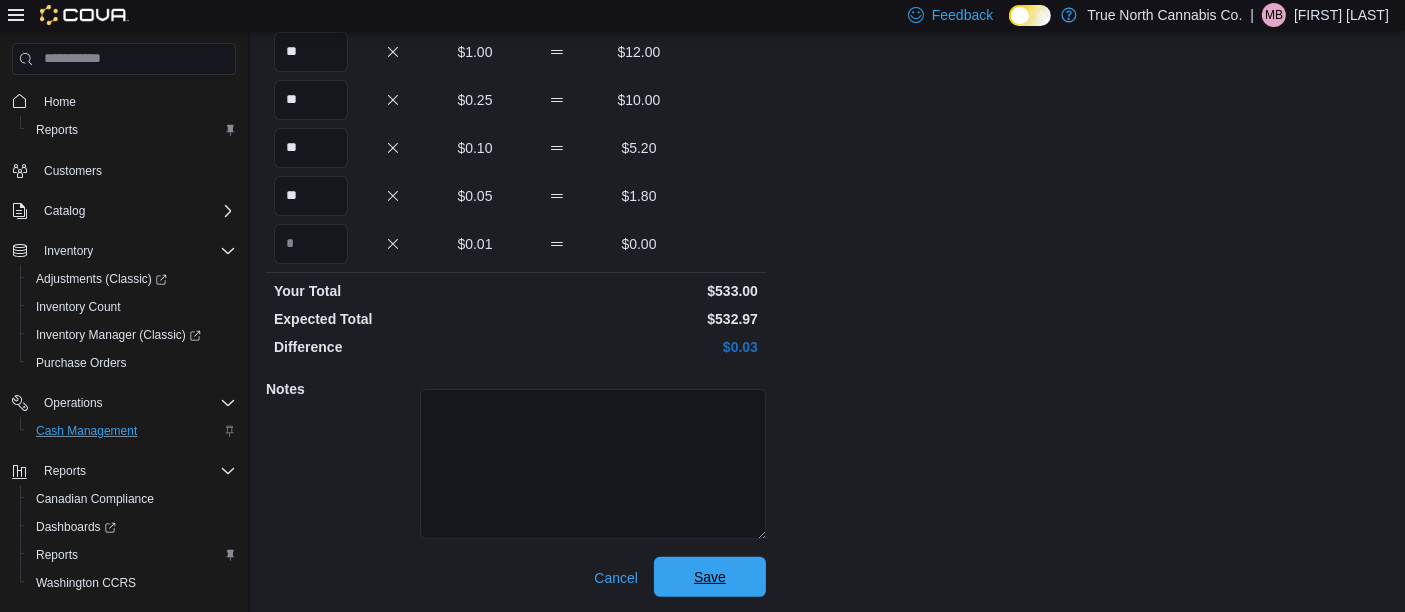 click on "Save" at bounding box center [710, 577] 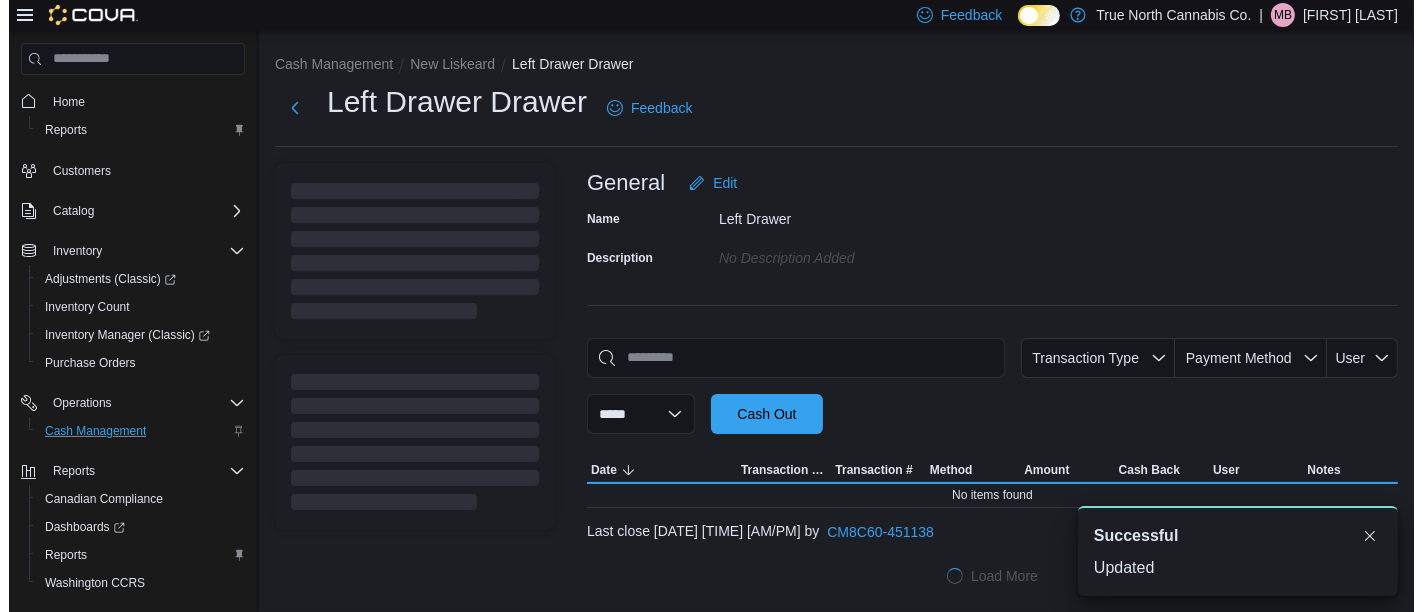 scroll, scrollTop: 0, scrollLeft: 0, axis: both 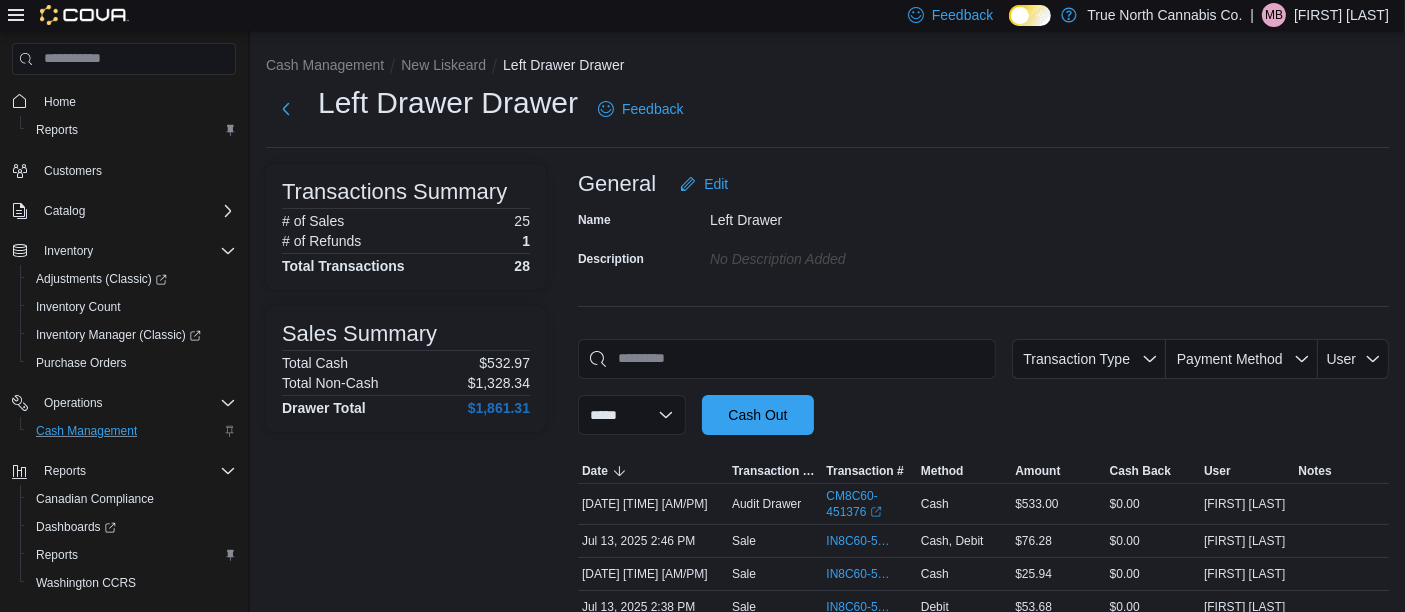 click on "[FIRST] [LAST]" at bounding box center (1341, 15) 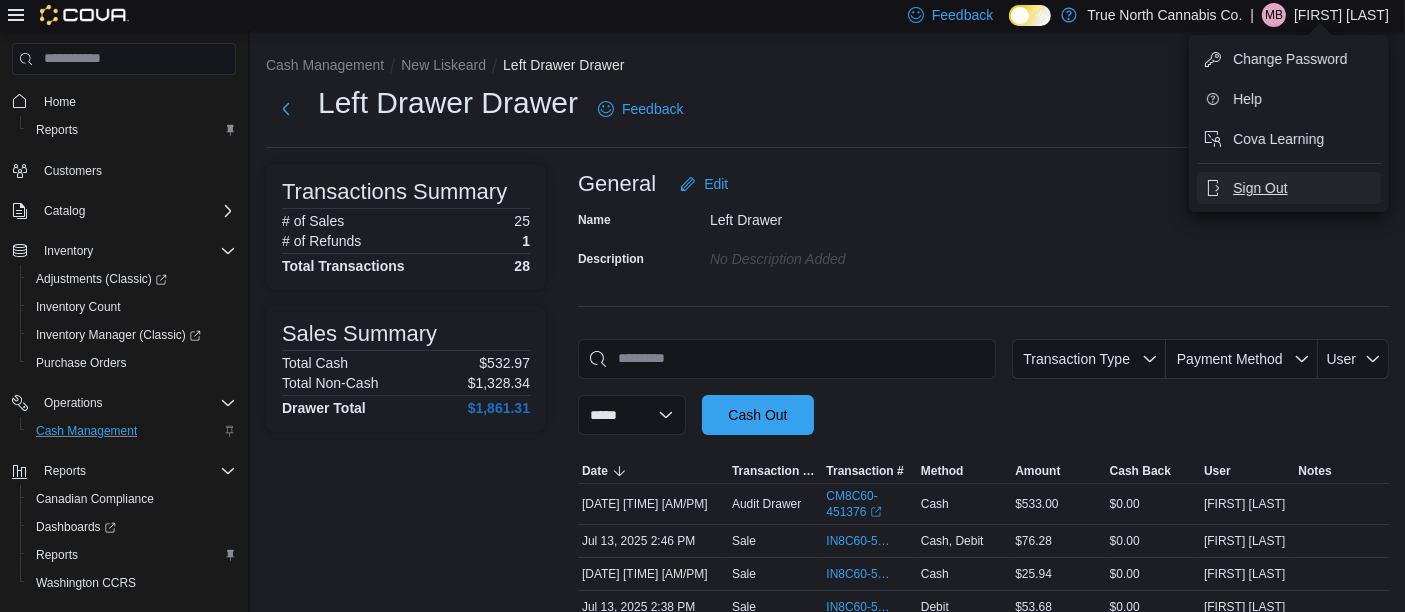 click on "Sign Out" at bounding box center (1260, 188) 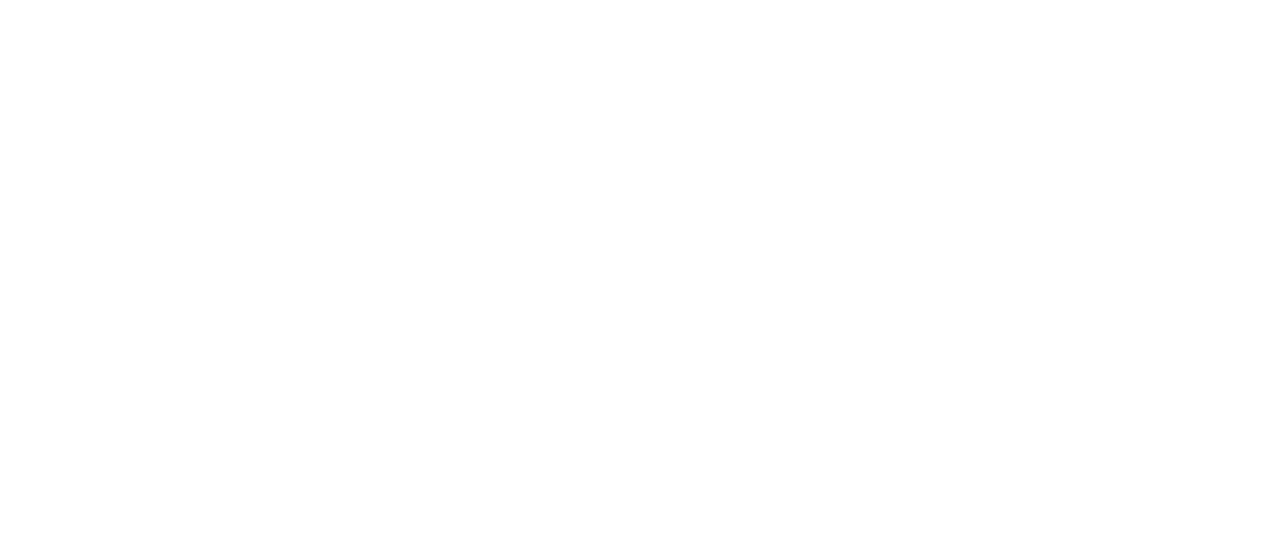 scroll, scrollTop: 0, scrollLeft: 0, axis: both 